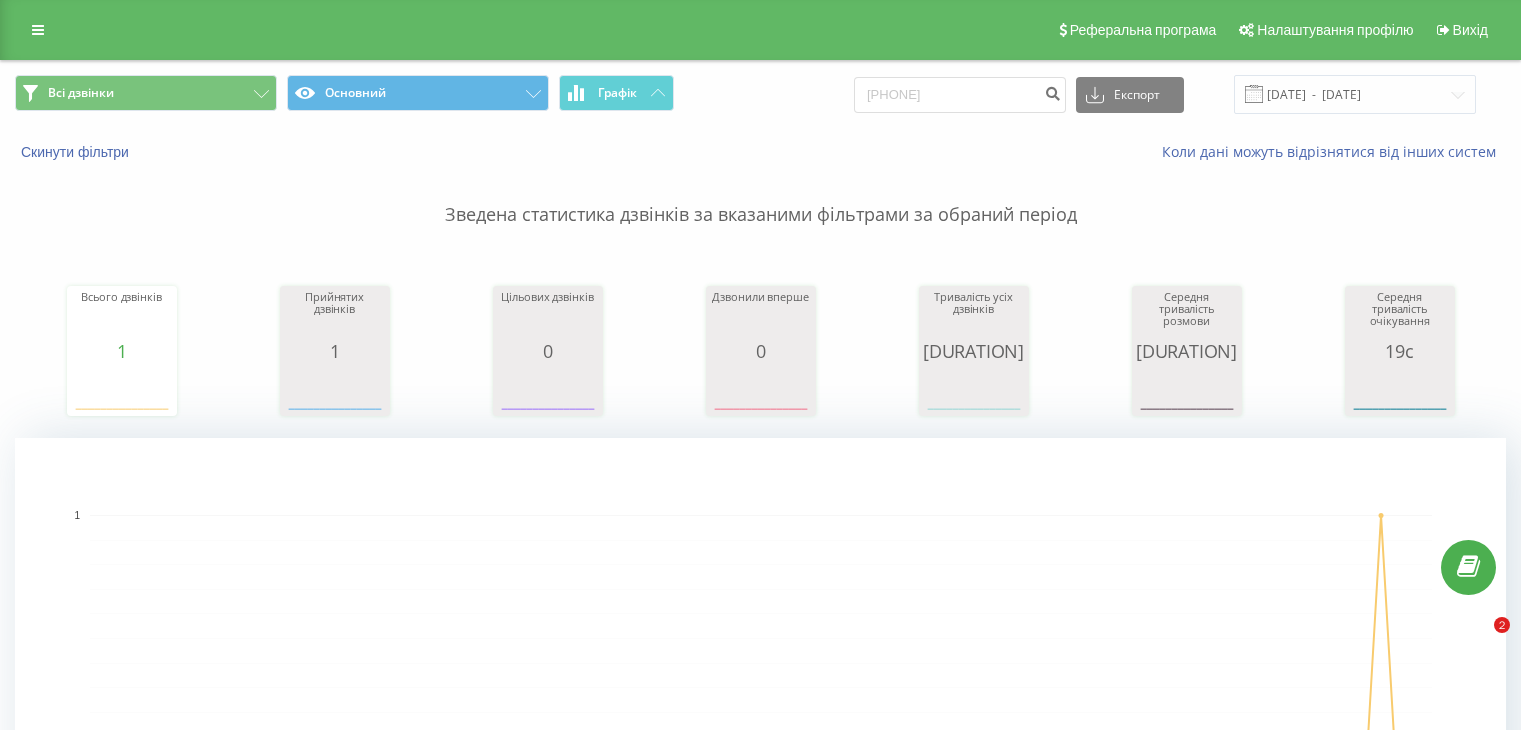 scroll, scrollTop: 697, scrollLeft: 0, axis: vertical 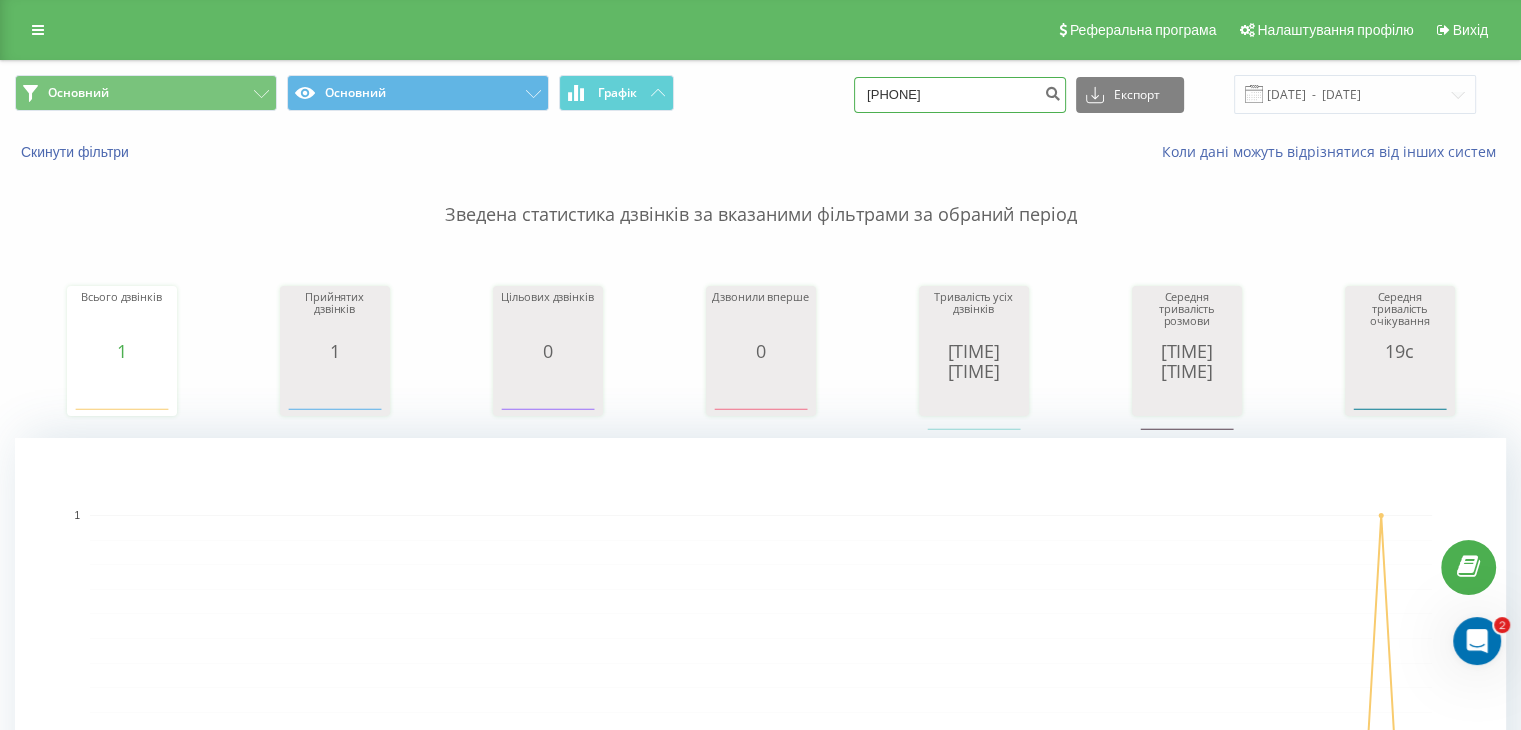 drag, startPoint x: 1000, startPoint y: 97, endPoint x: 843, endPoint y: 109, distance: 157.45793 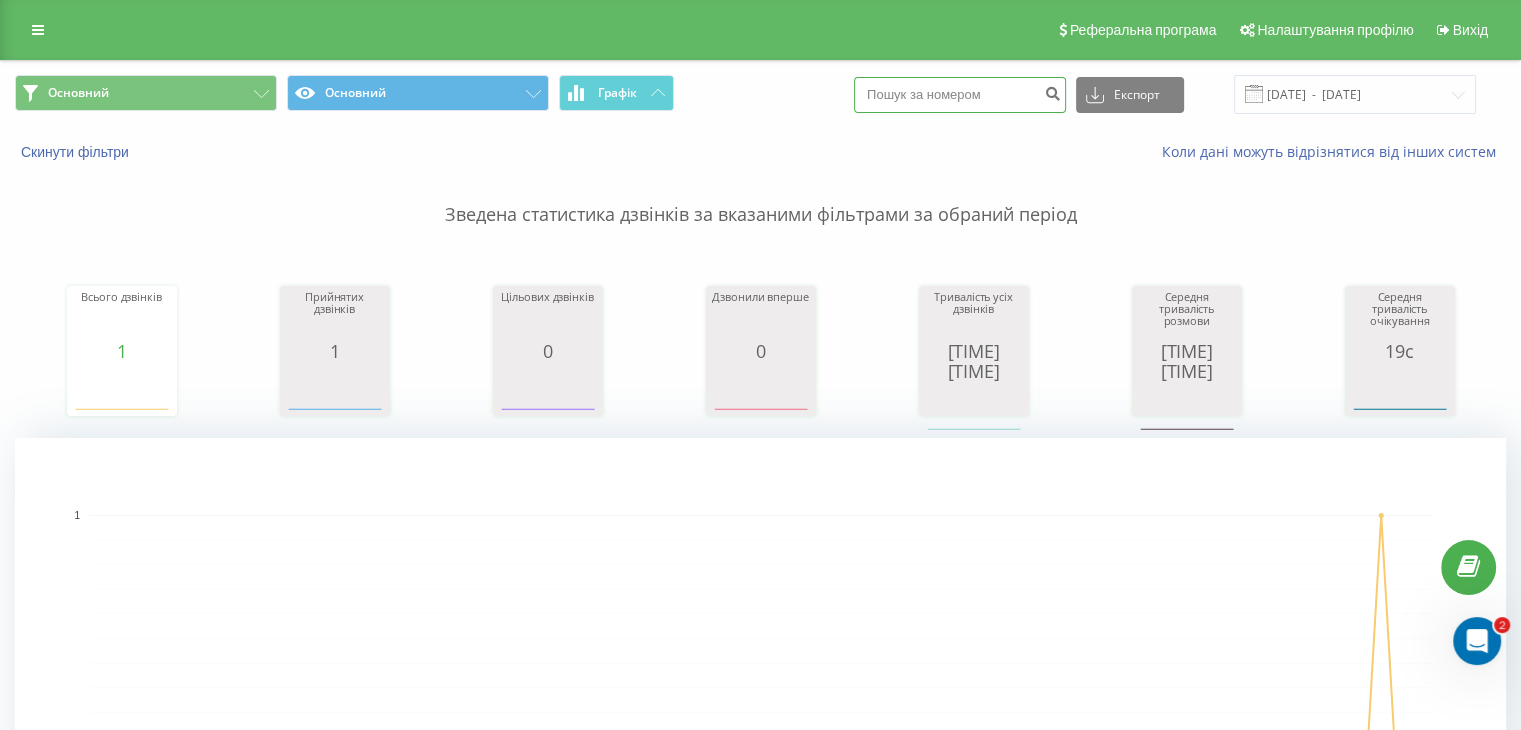 type 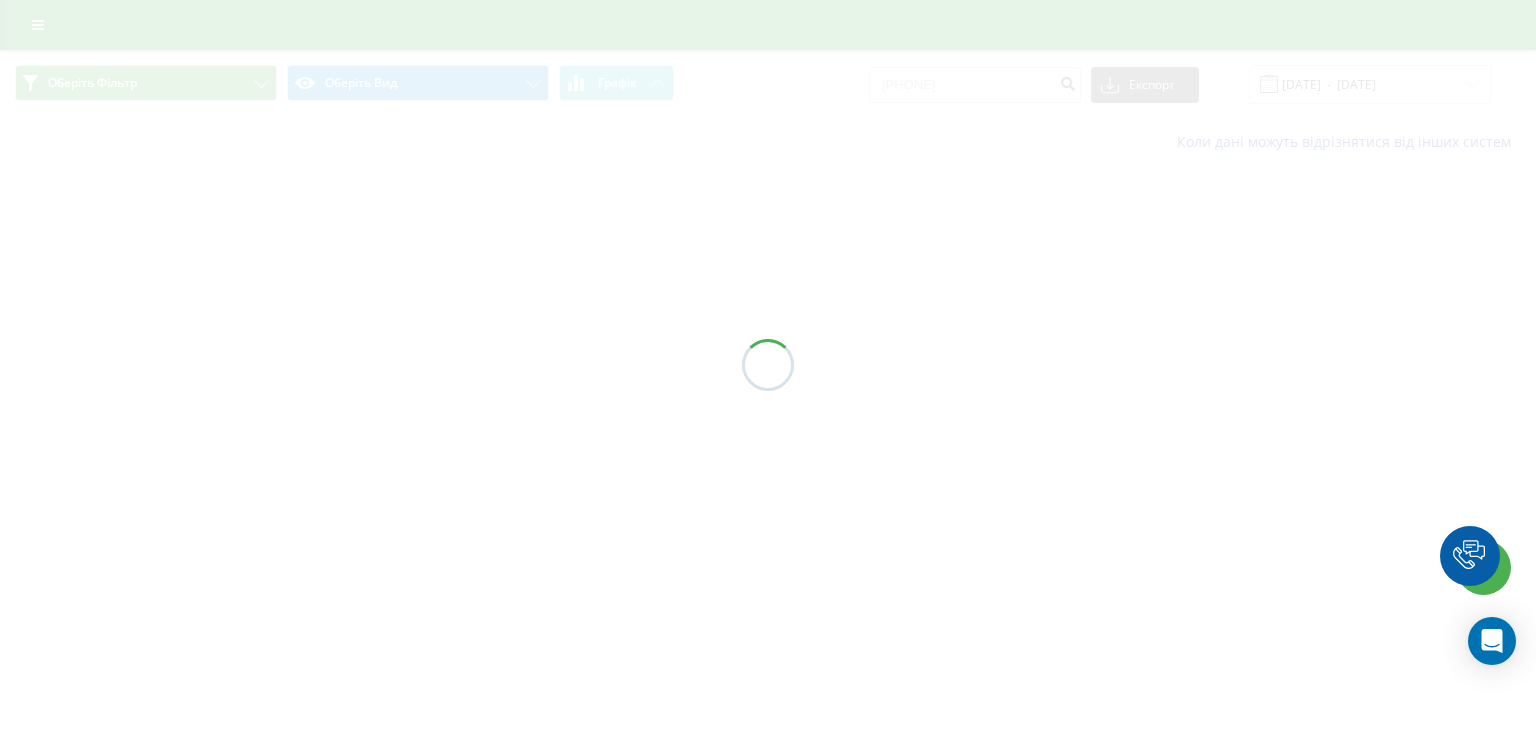 scroll, scrollTop: 0, scrollLeft: 0, axis: both 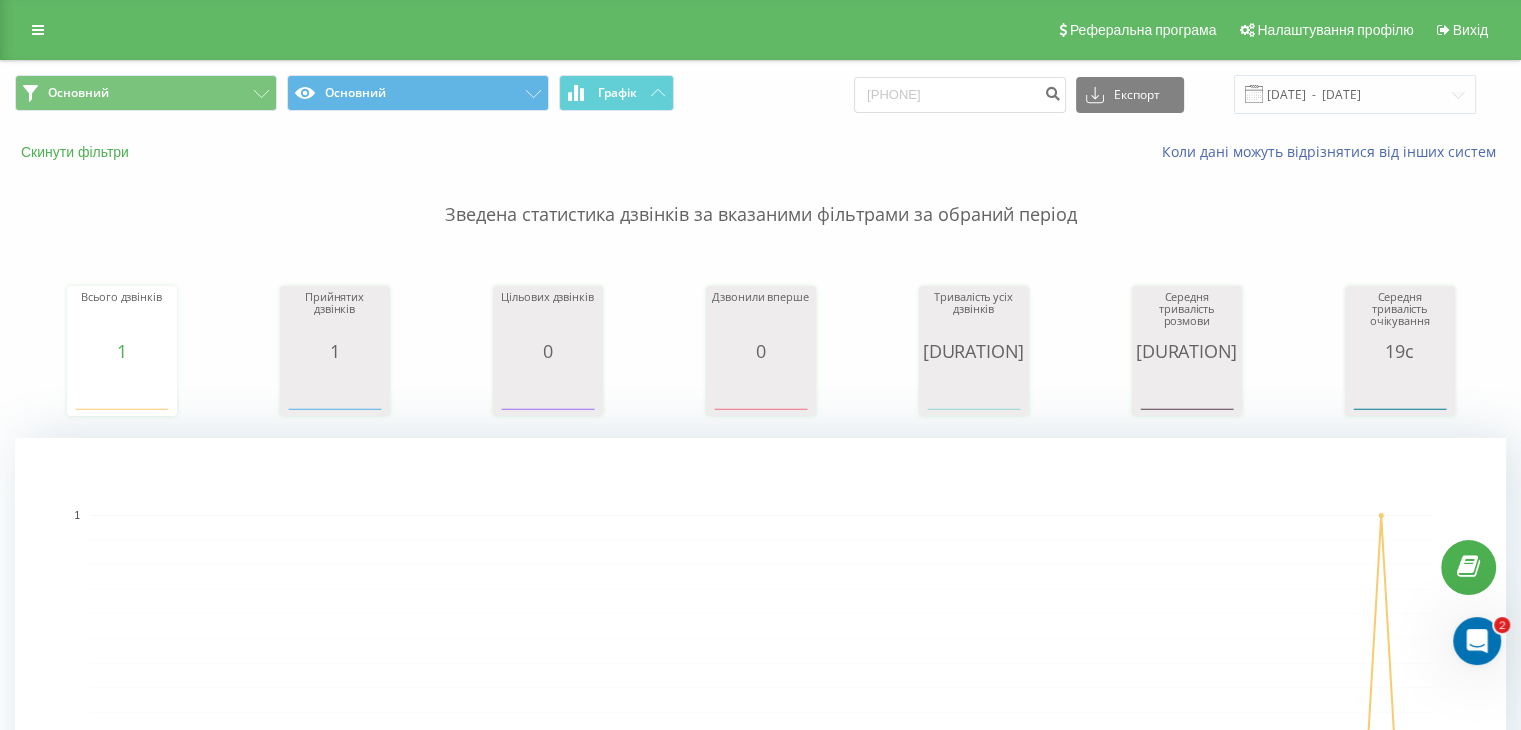click on "Скинути фільтри" at bounding box center [77, 152] 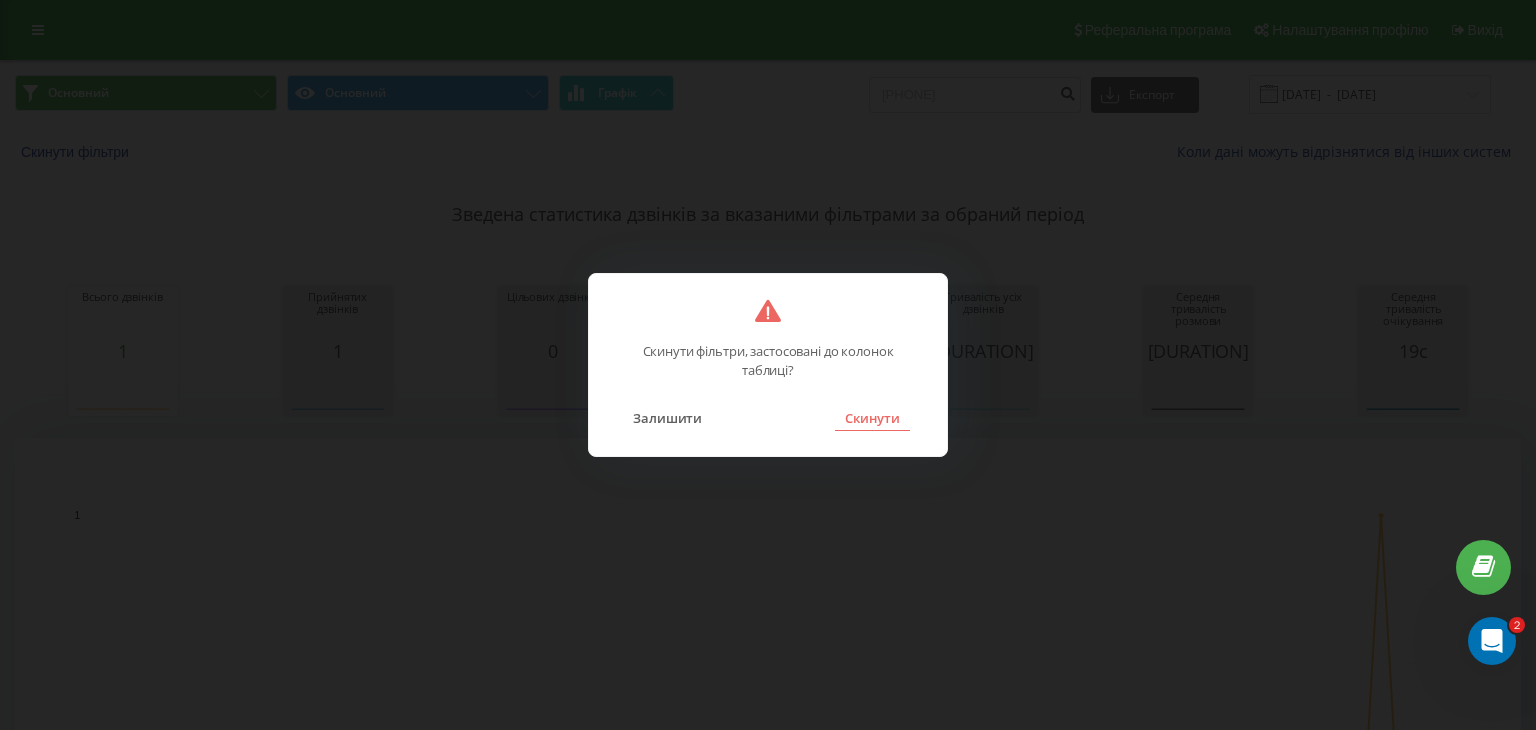 click on "Скинути" at bounding box center [872, 418] 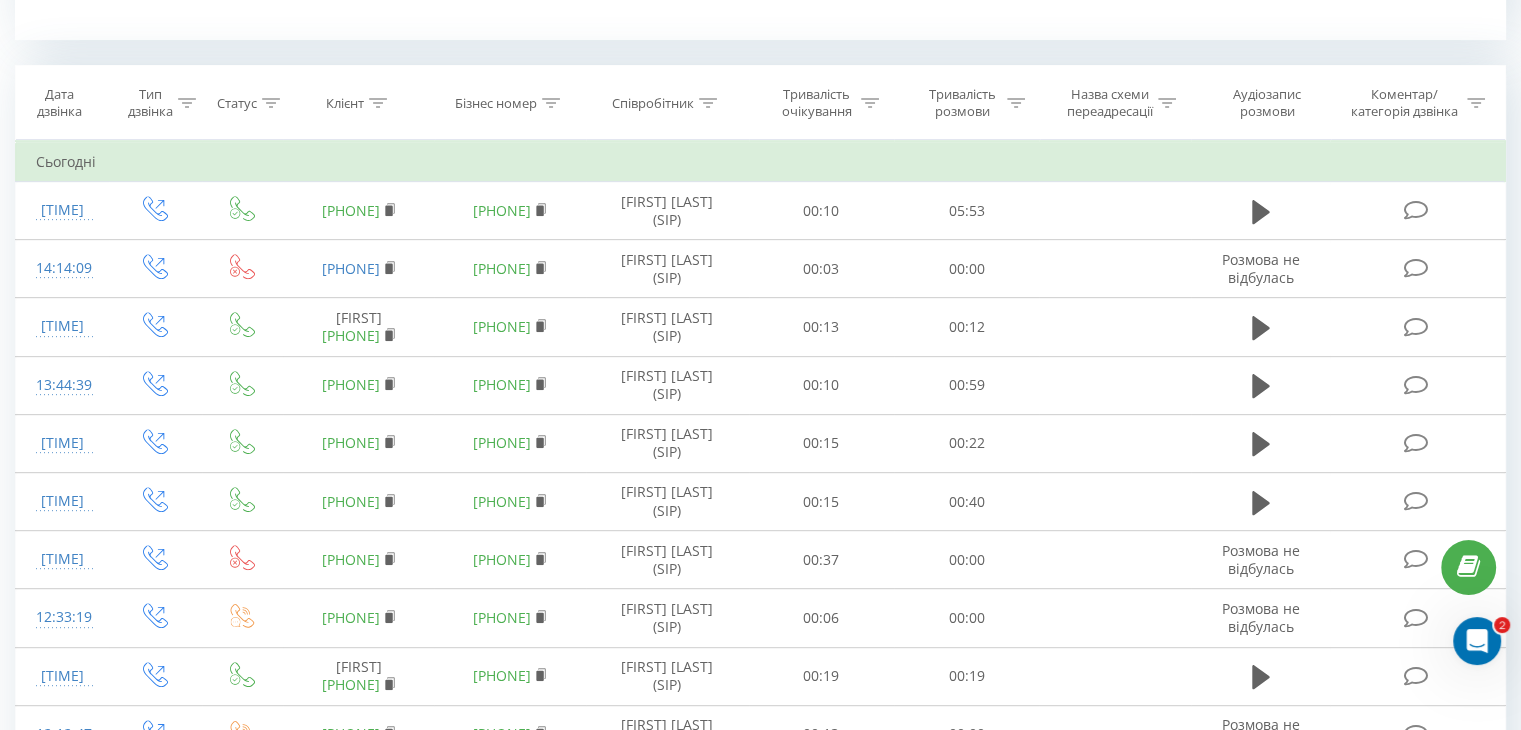 scroll, scrollTop: 0, scrollLeft: 0, axis: both 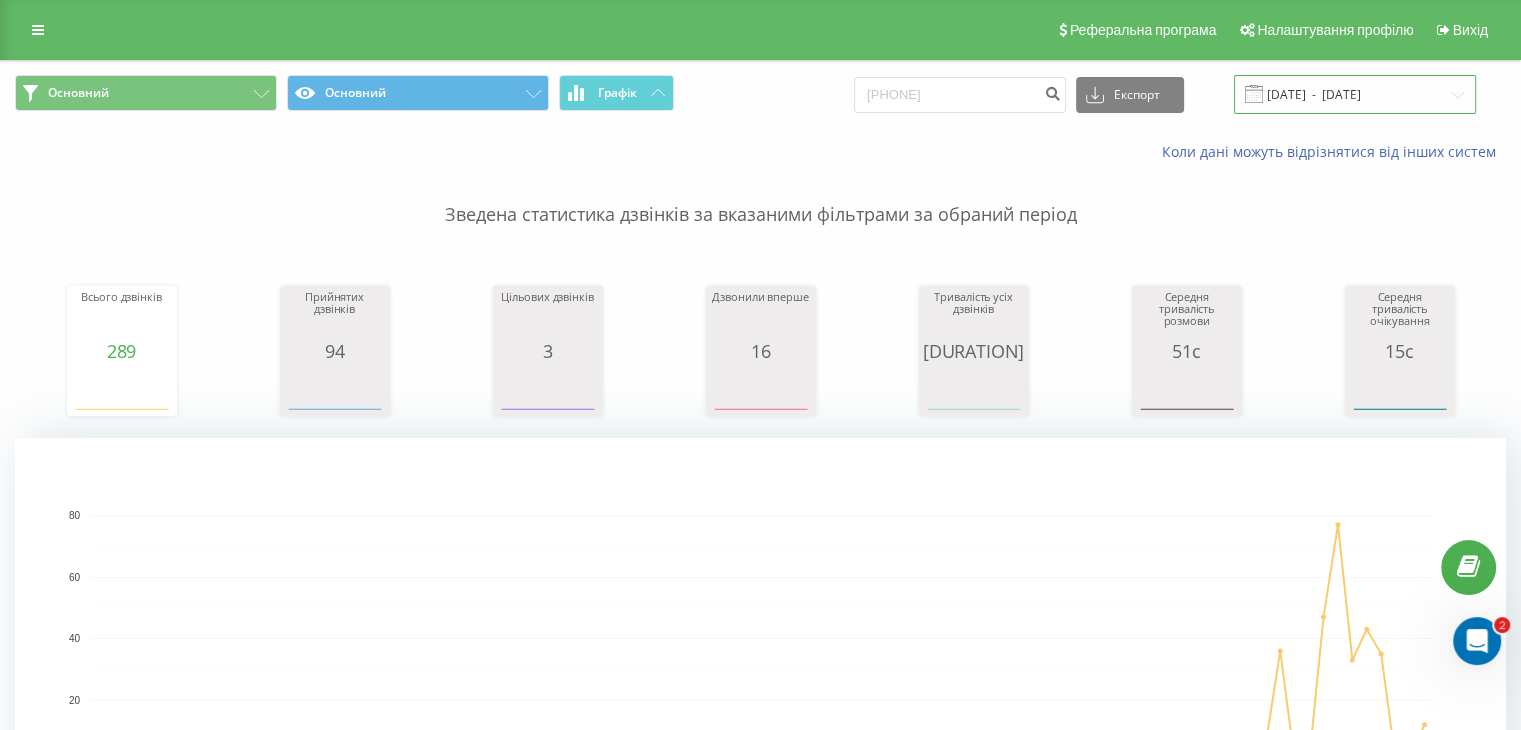 click on "[DATE]  -  [DATE]" at bounding box center [1355, 94] 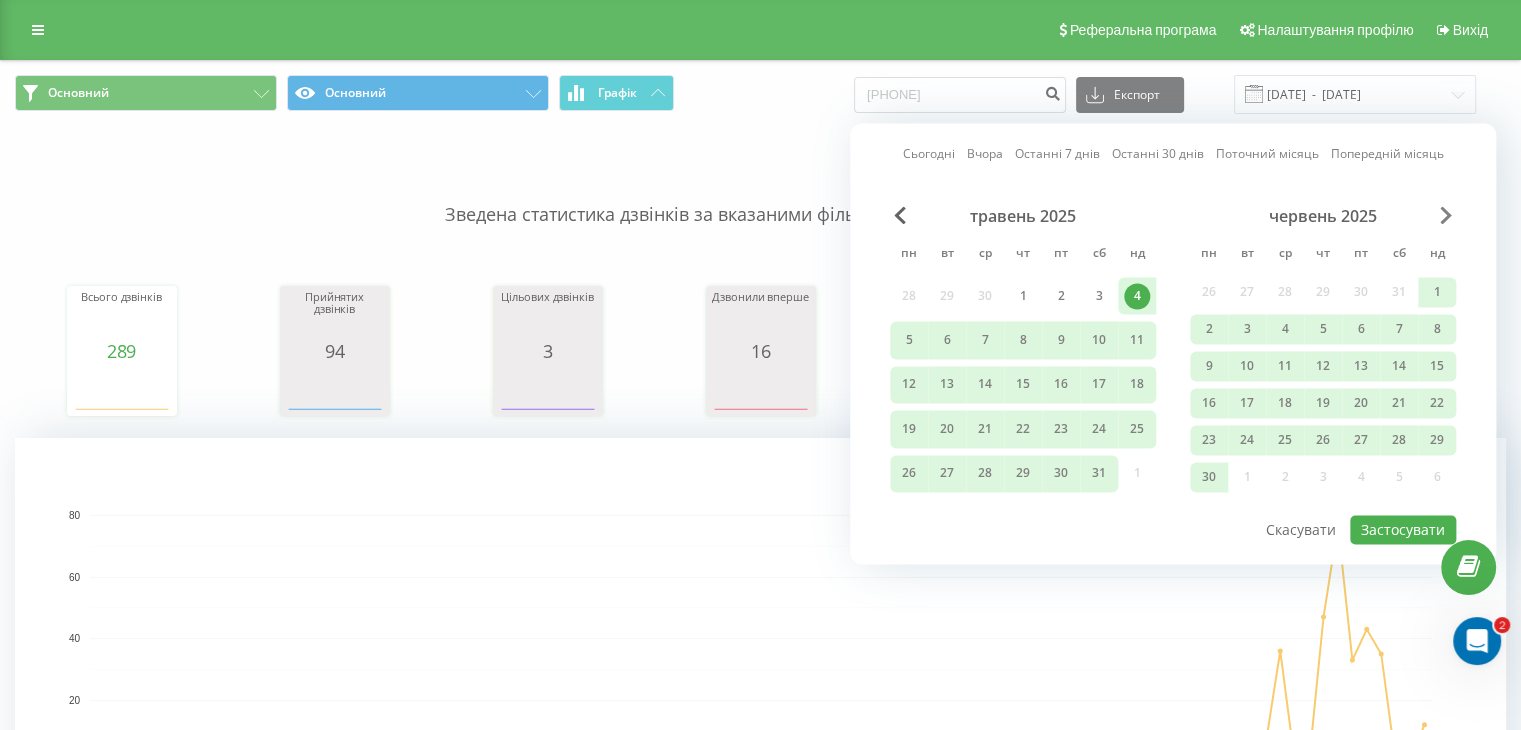 click at bounding box center [1446, 215] 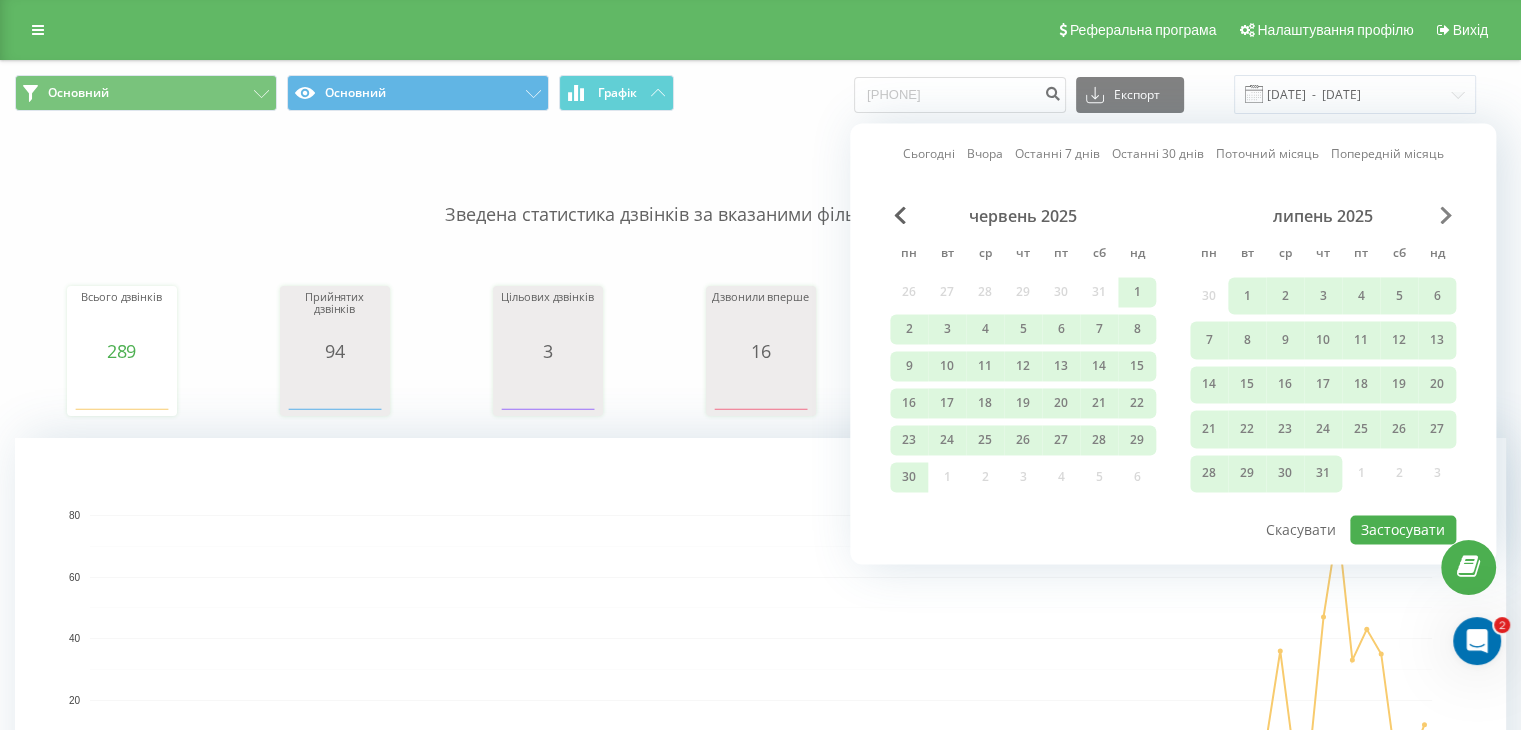 click at bounding box center [1446, 215] 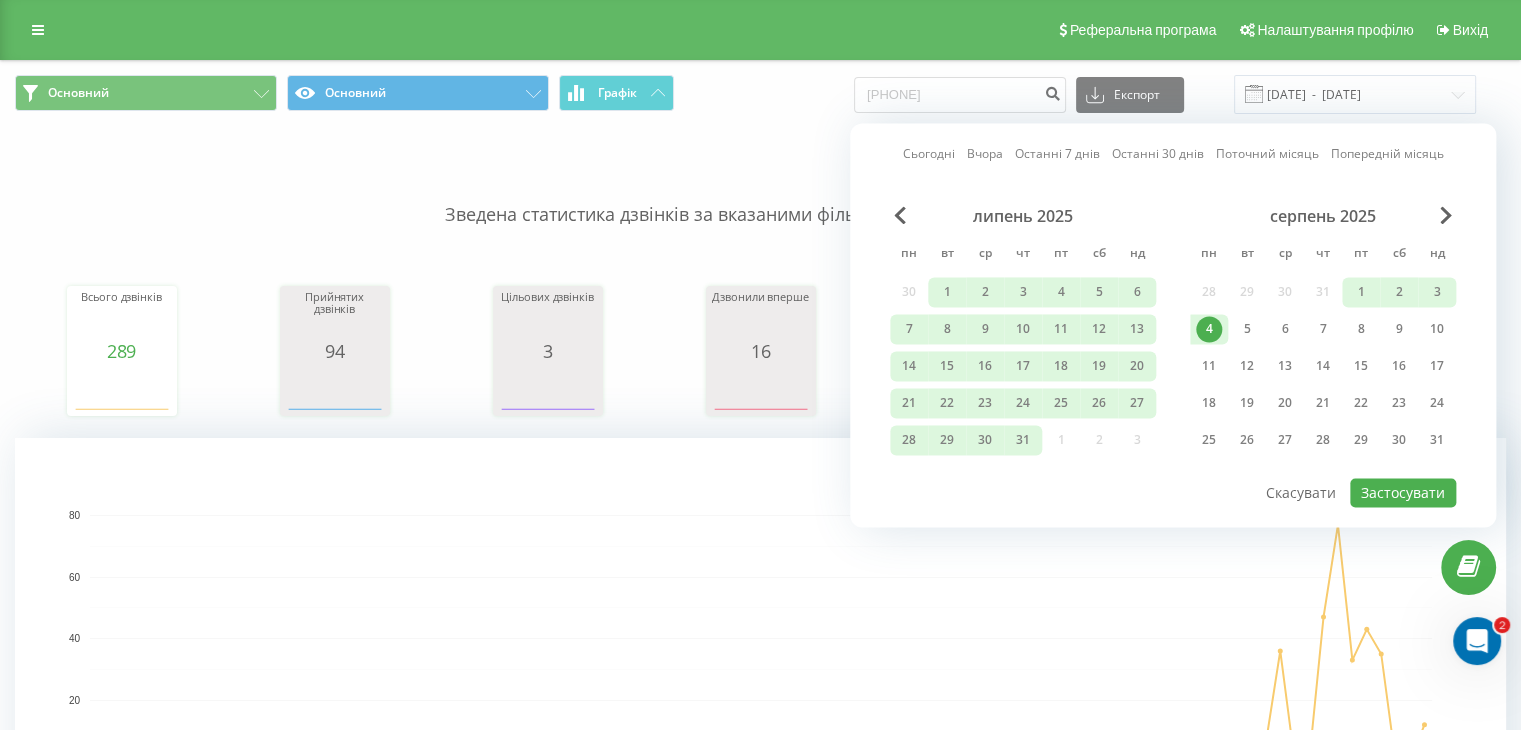 click on "4" at bounding box center (1209, 329) 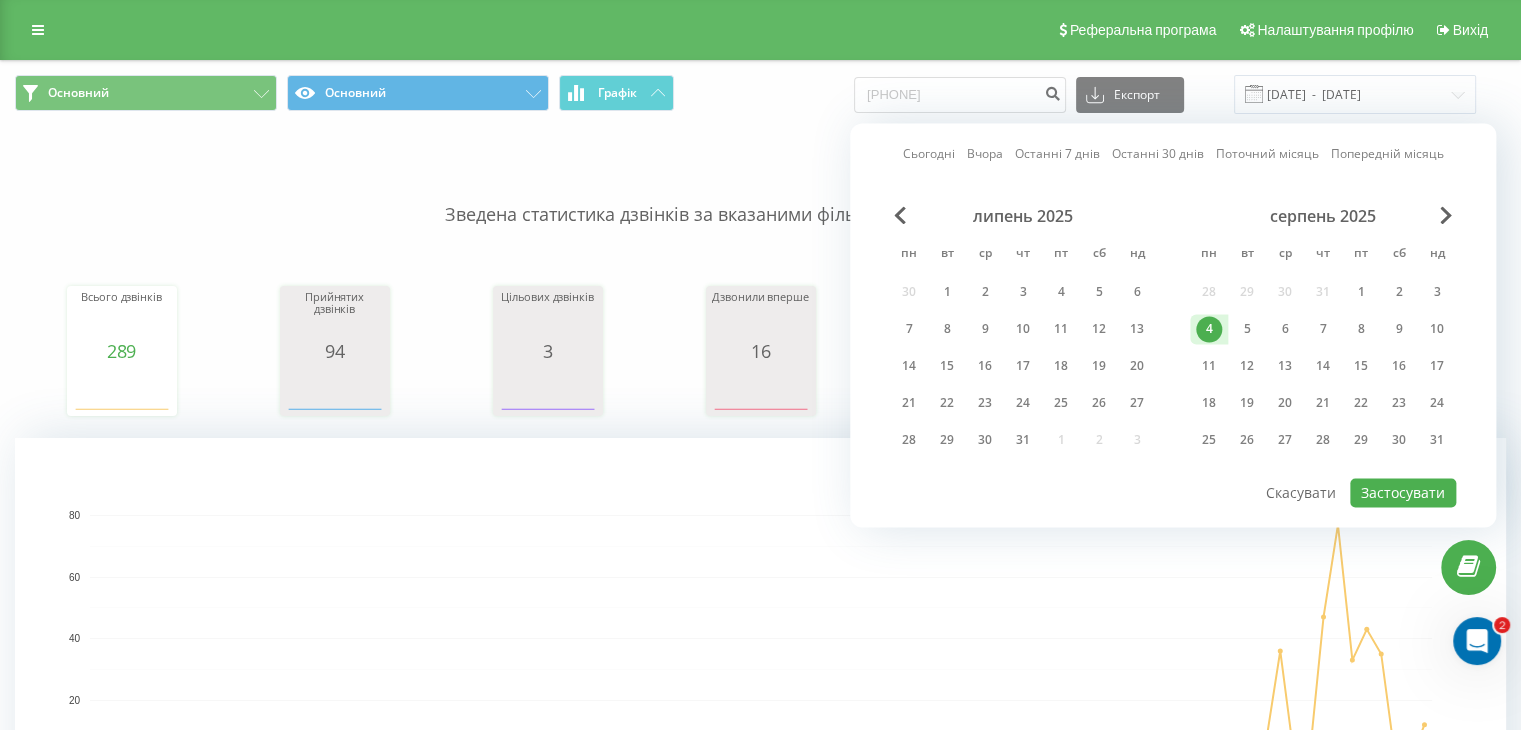 click on "4" at bounding box center [1209, 329] 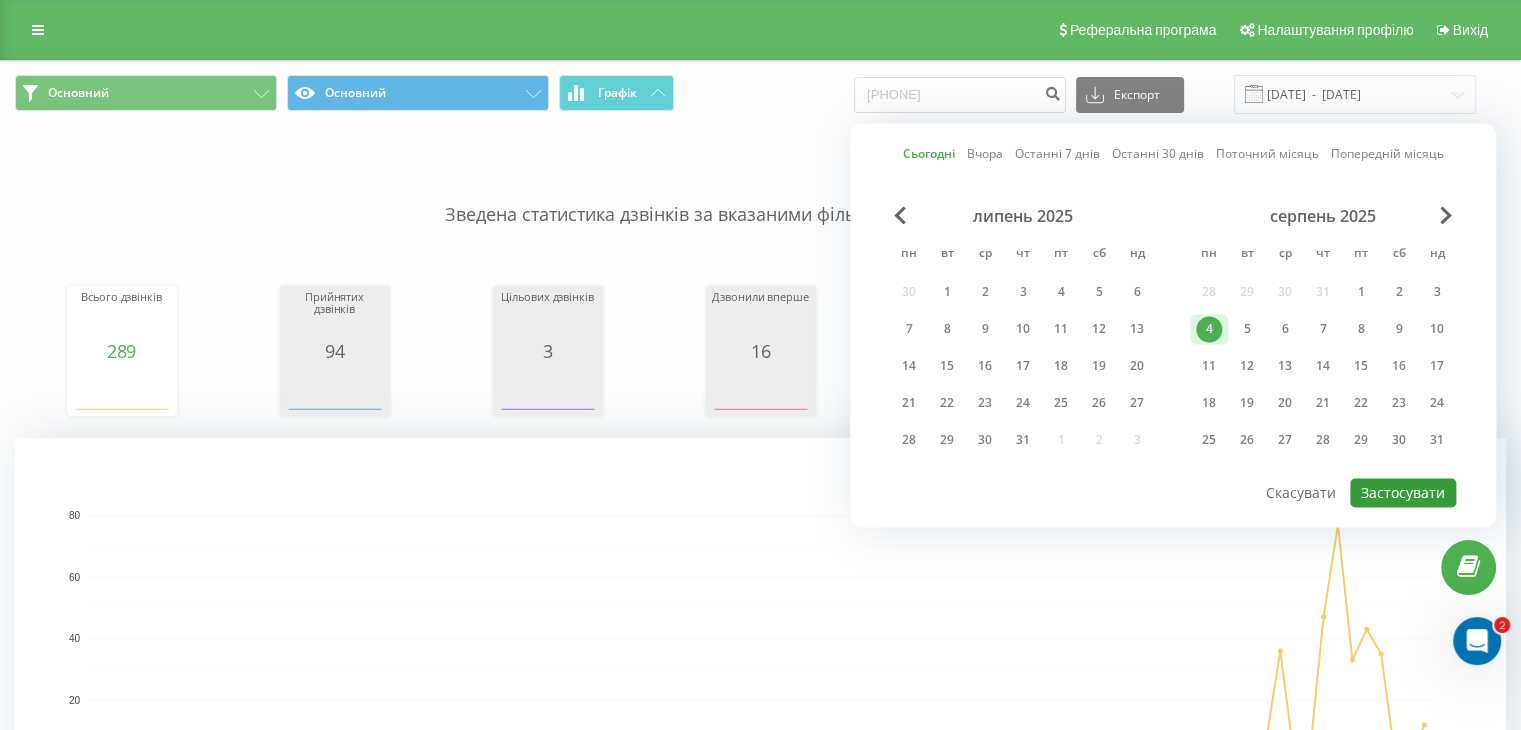 click on "Застосувати" at bounding box center [1403, 492] 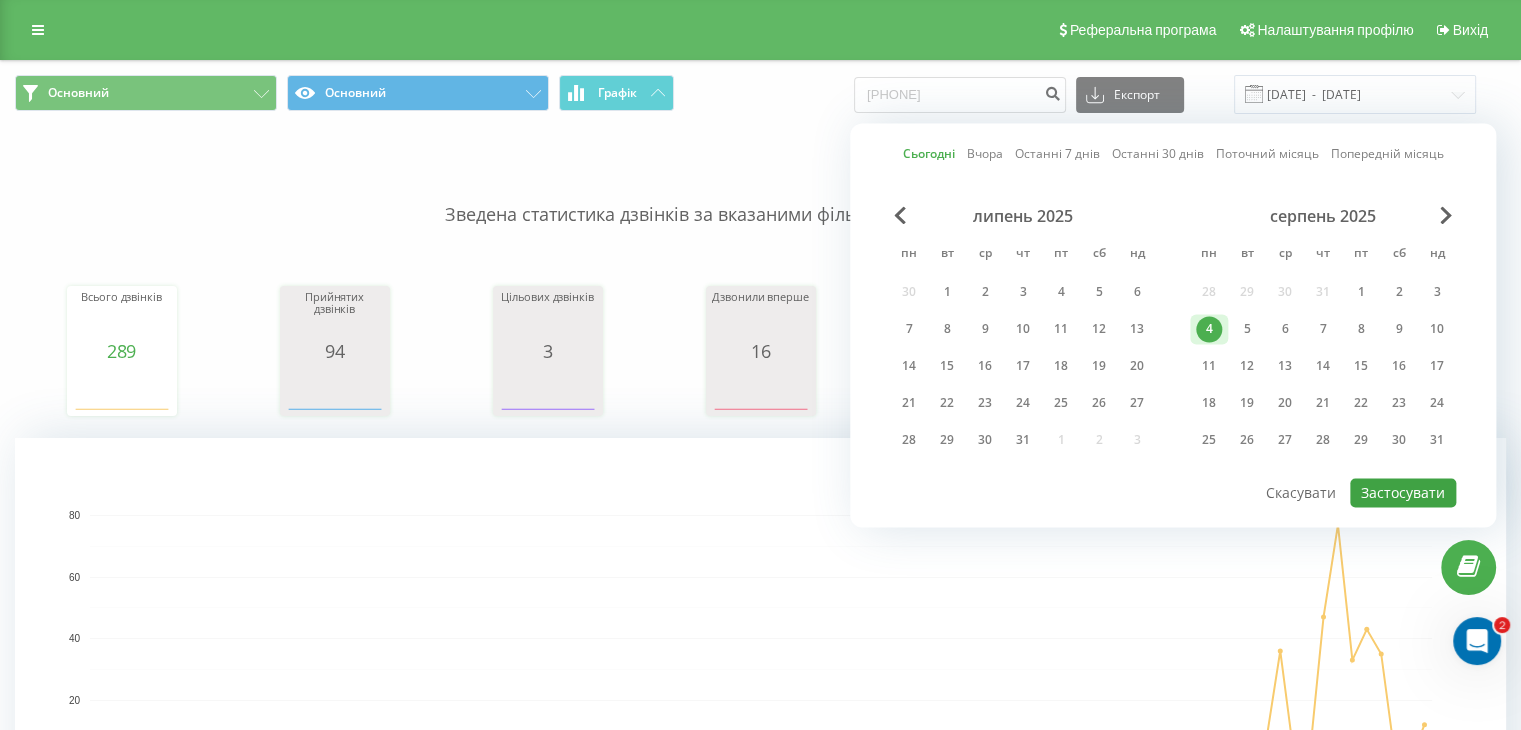 type on "04.08.2025  -  04.08.2025" 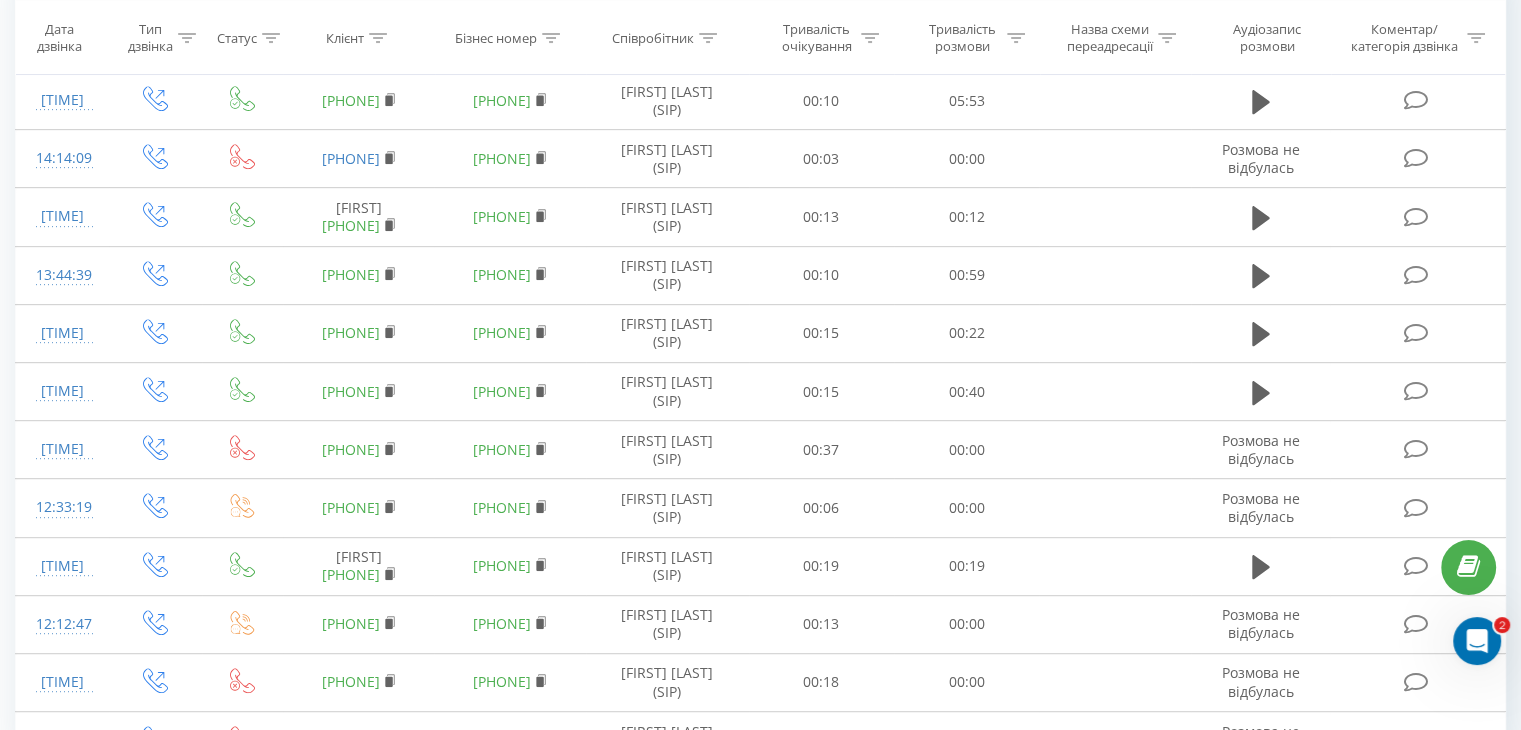 scroll, scrollTop: 910, scrollLeft: 0, axis: vertical 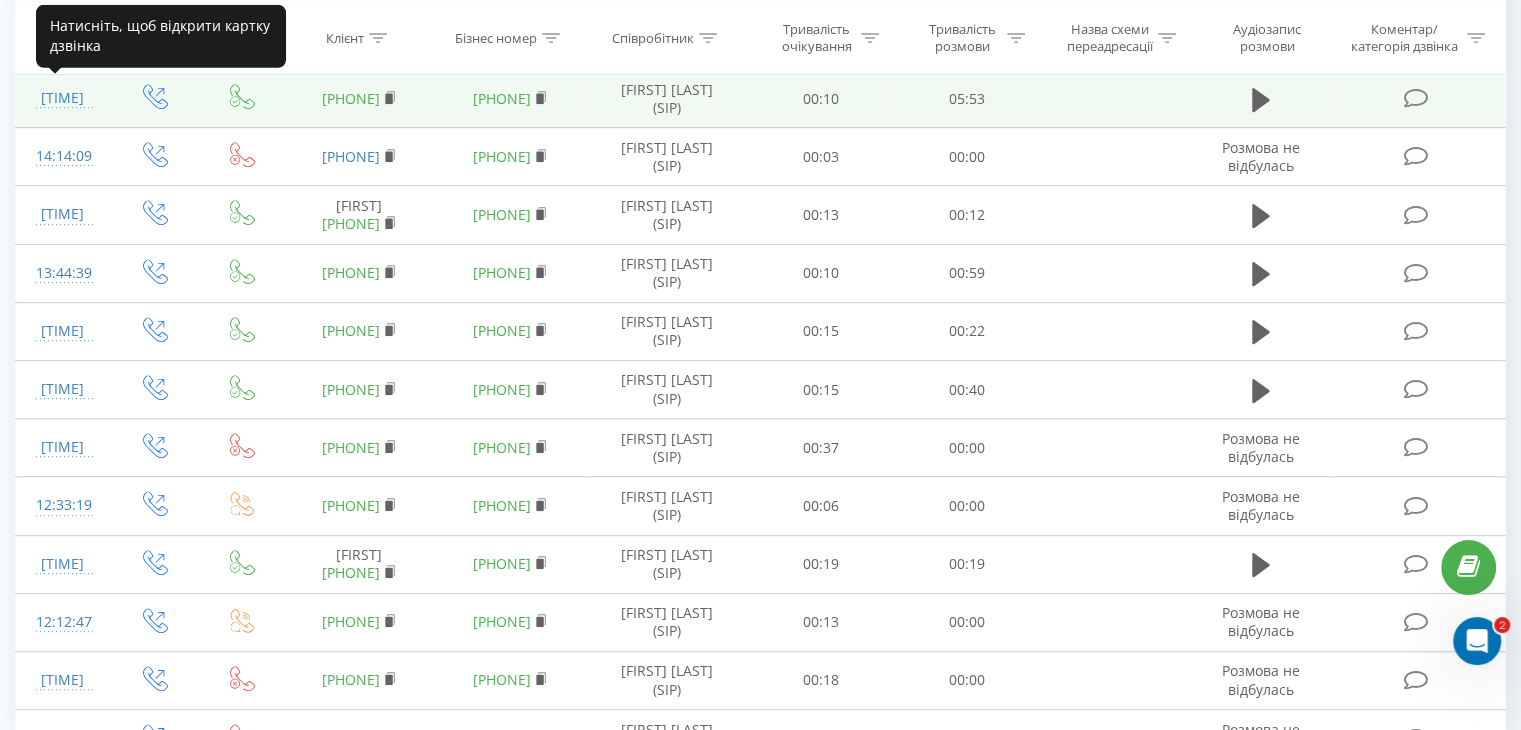 click on "[TIME]" at bounding box center [62, 98] 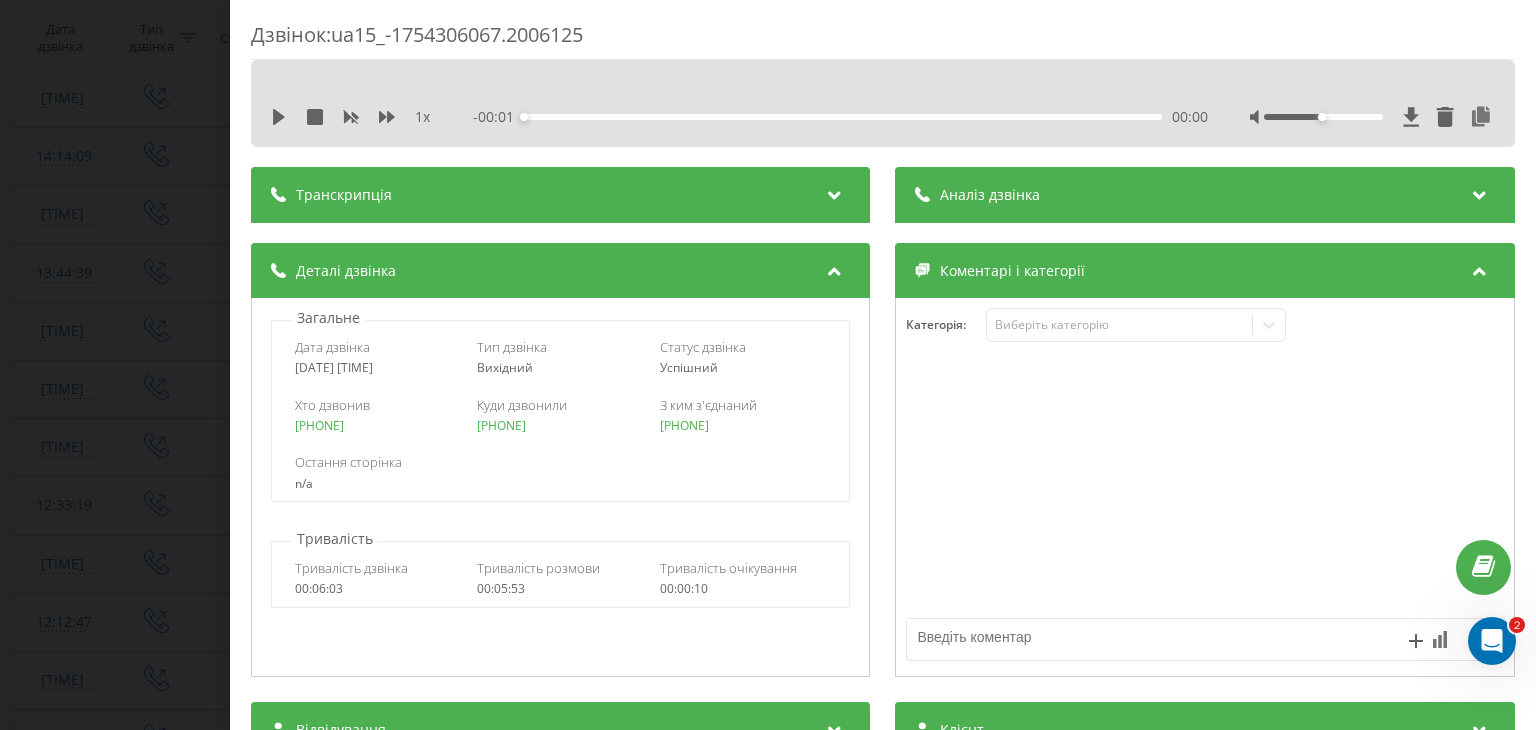 click on "Аналіз дзвінка" at bounding box center (1205, 195) 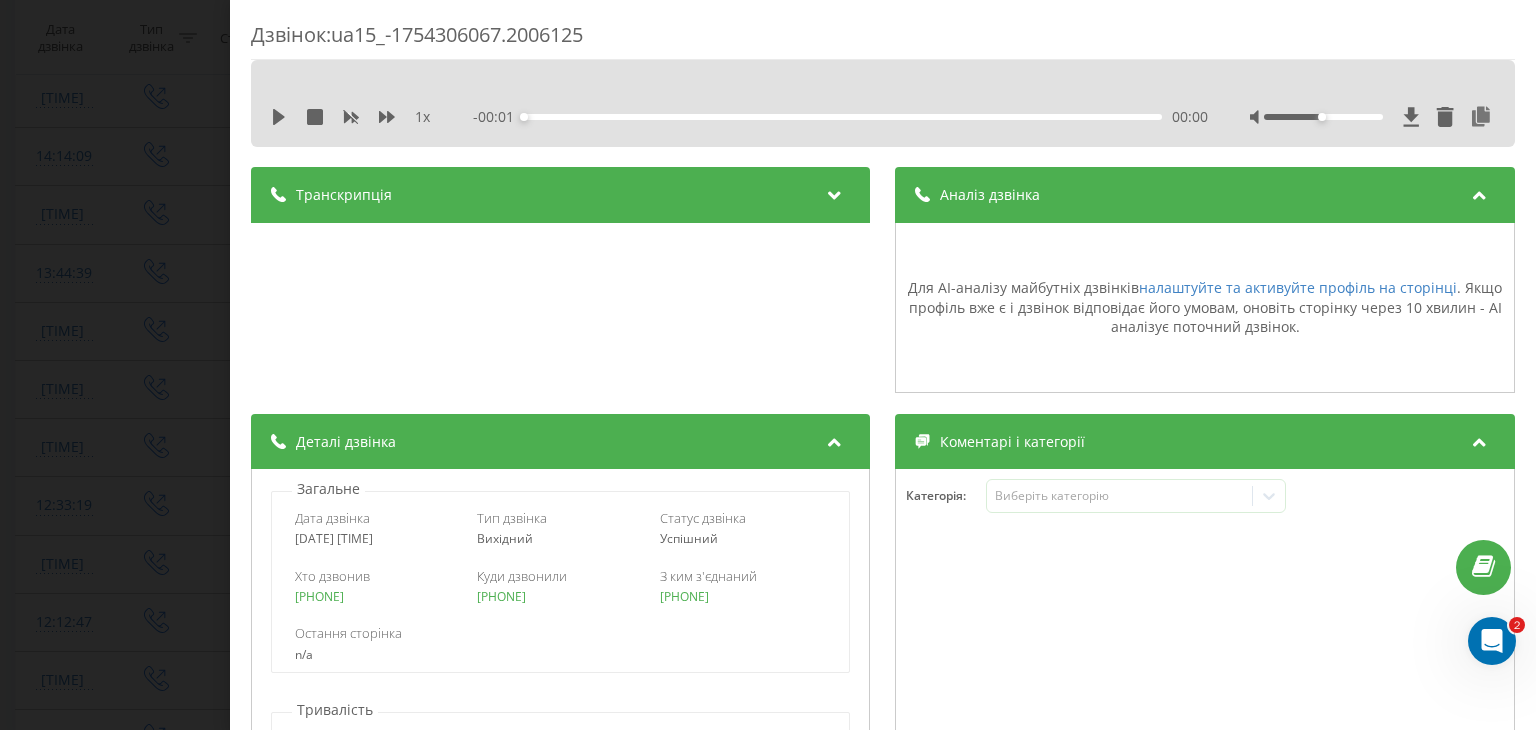 click on "Дзвінок :  ua15_-1754306067.2006125   1 x  - 00:01 00:00   00:00   Транскрипція Для AI-аналізу майбутніх дзвінків  налаштуйте та активуйте профіль на сторінці . Якщо профіль вже є і дзвінок відповідає його умовам, оновіть сторінку через 10 хвилин - AI аналізує поточний дзвінок. Аналіз дзвінка Для AI-аналізу майбутніх дзвінків  налаштуйте та активуйте профіль на сторінці . Якщо профіль вже є і дзвінок відповідає його умовам, оновіть сторінку через 10 хвилин - AI аналізує поточний дзвінок. Деталі дзвінка Загальне Дата дзвінка 2025-08-04 14:14:28 Тип дзвінка Вихідний Статус дзвінка Успішний [PHONE]" at bounding box center [768, 365] 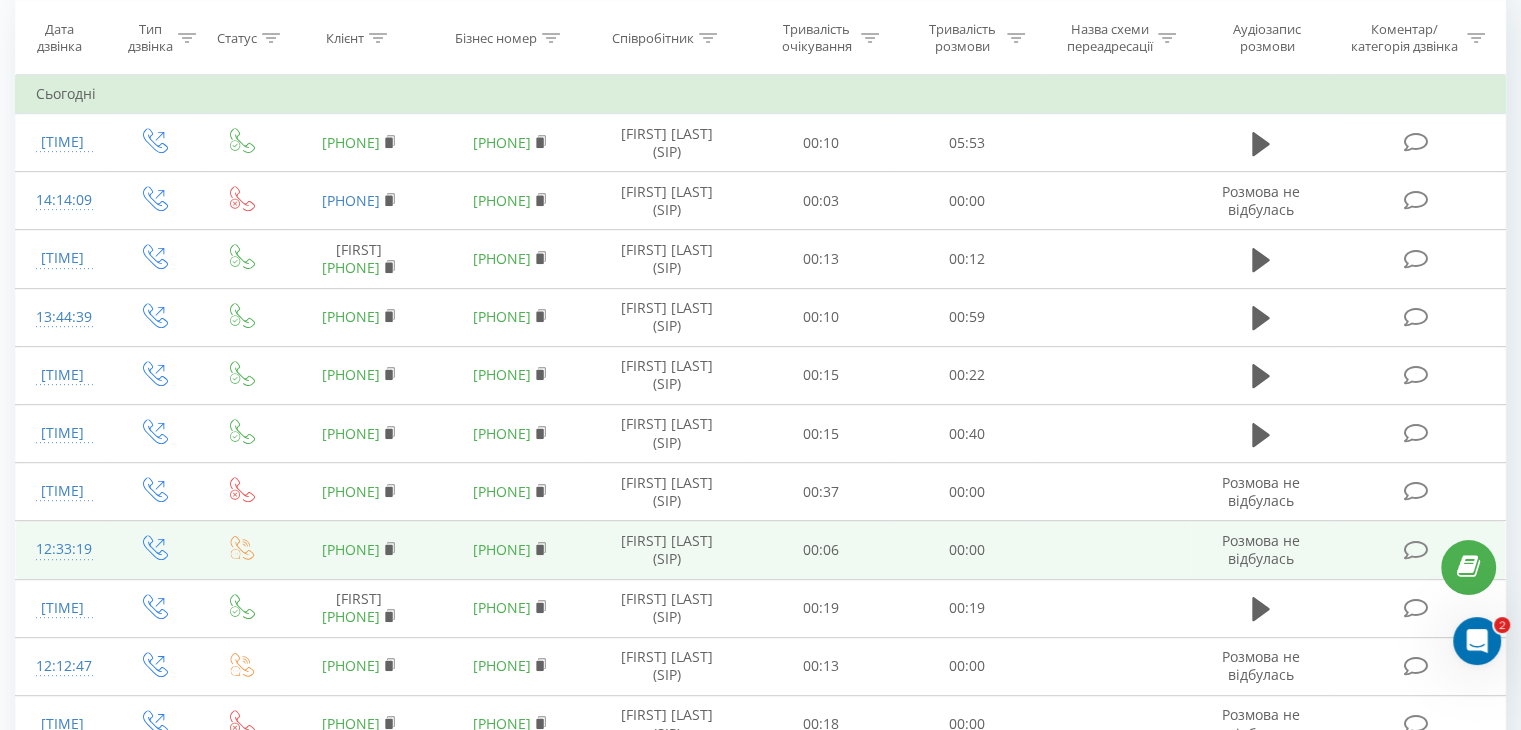 scroll, scrollTop: 865, scrollLeft: 0, axis: vertical 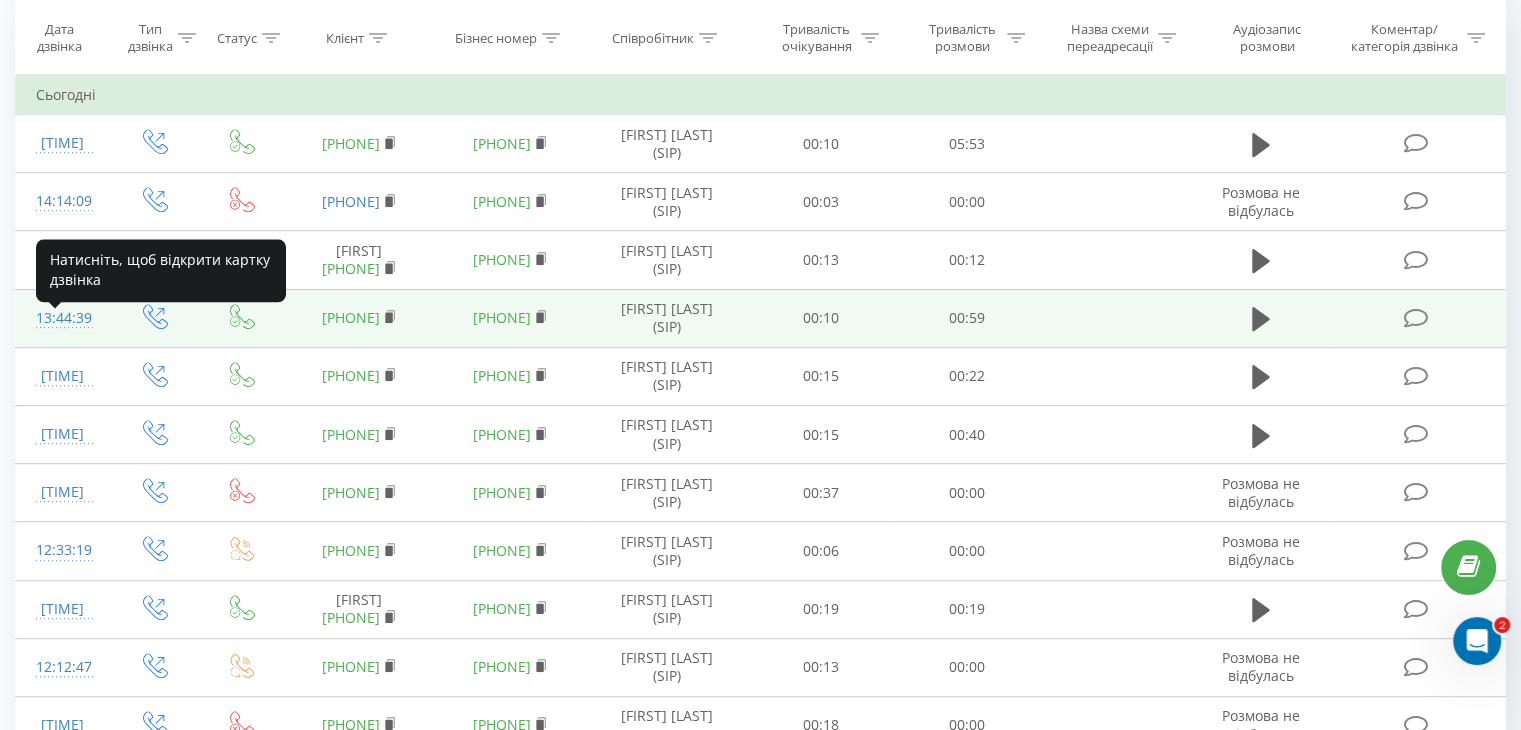 click on "13:44:39" at bounding box center [62, 318] 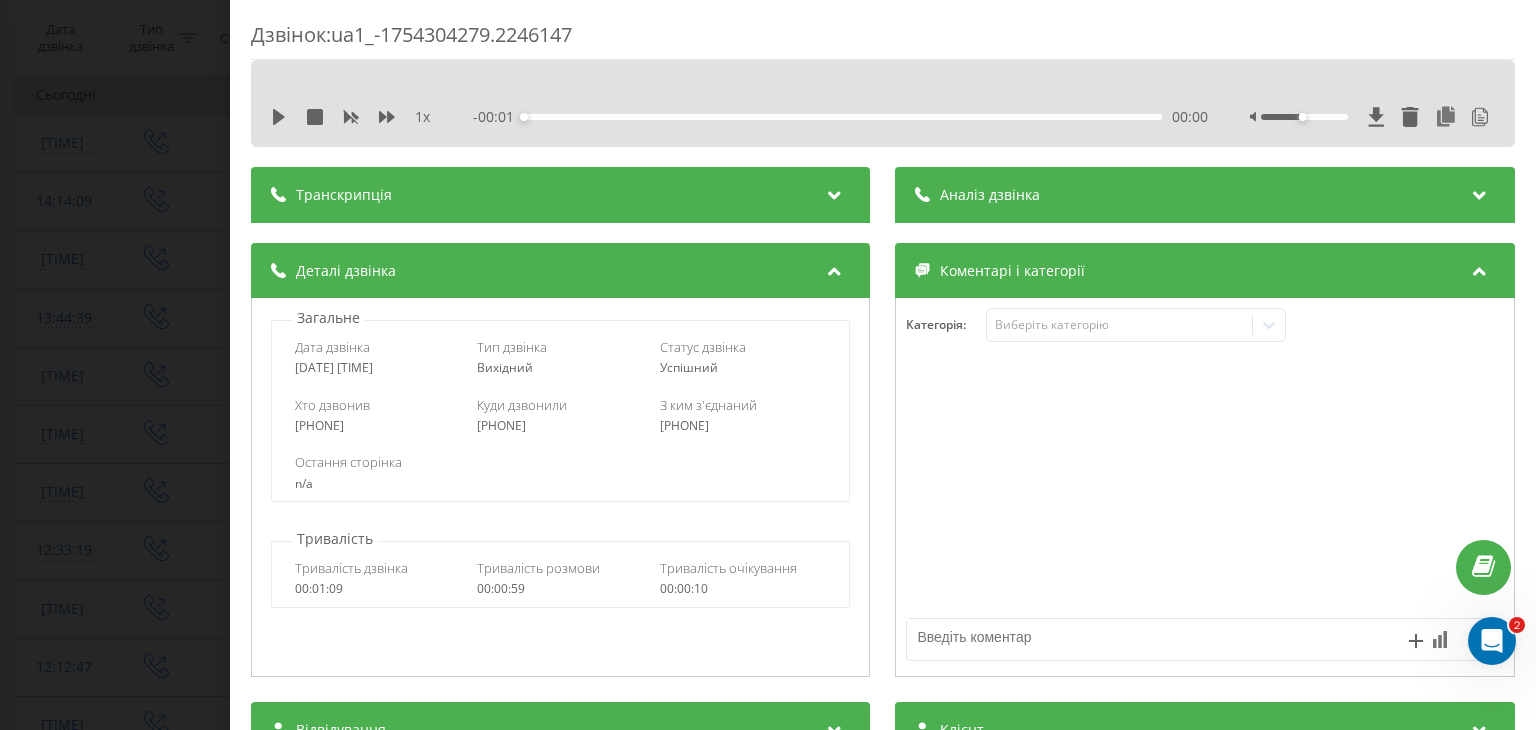 click on "Аналіз дзвінка" at bounding box center (1205, 195) 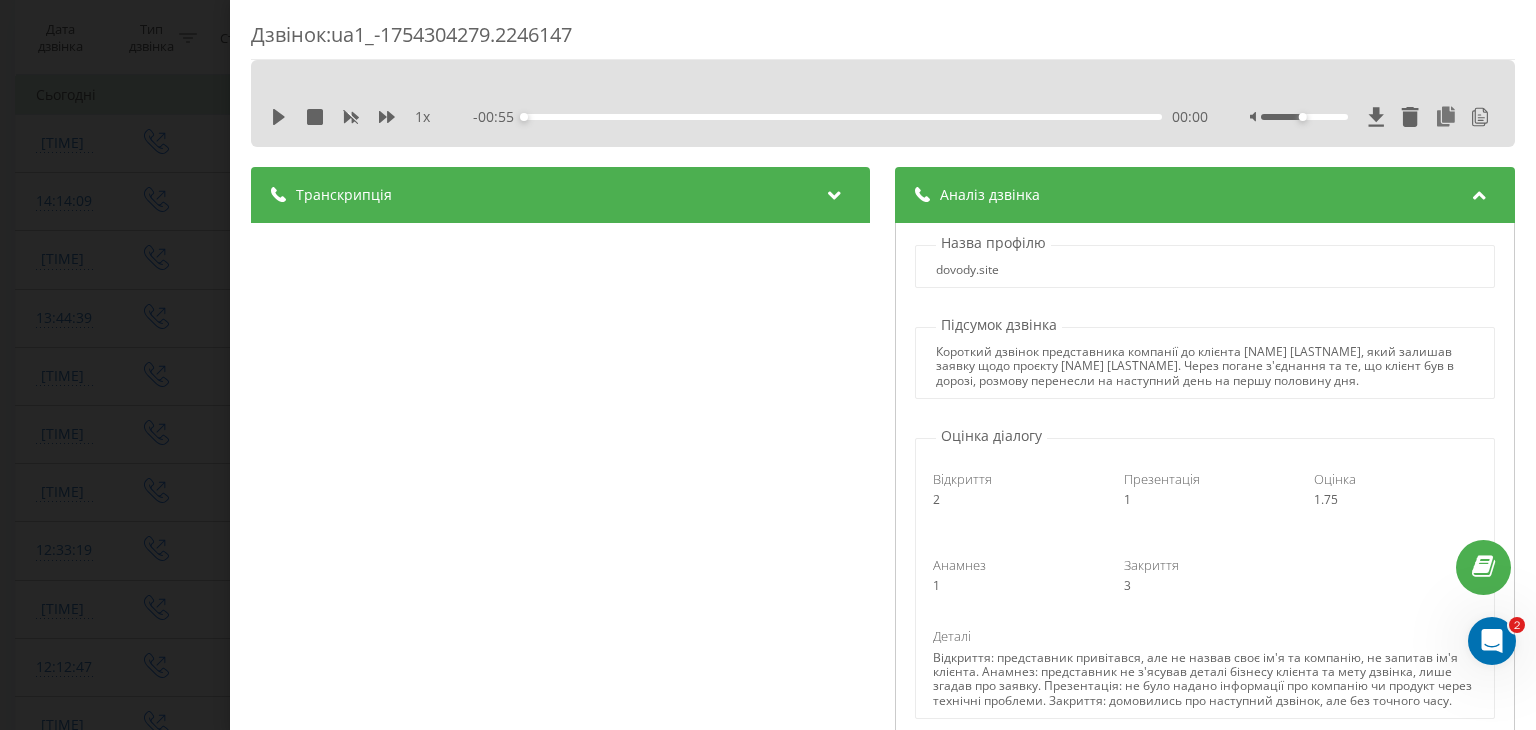 click on "Дзвінок :  ua1_-1754304279.2246147   1 x  - 00:55 00:00   00:00   Транскрипція 00:01 Час слухаю. 00:02 [NAME], добрий день. 00:02 Добрий. 00:05 Залишали заявку 00:06 В 00:10 мене зв'язок пропадає. 00:11 На що лишав заявку? 00:12 Повтори, будь ласка. 00:14 Так, саме так. 00:15 проєкт до [NAME] [LASTNAME]. 00:19 Чудово. 00:21 Дякуємо вам за інтерес до нашого проєкту. 00:23 Детальніше можу розказати про нас, відповісти на ваші питання. 00:28 Скажіть, будь ласка, чи встигли ви ознайомитись з загальною концепцією проєкту, можливо, на сайті або в соцмережах? 00:34 Дуже поверхнево. 00:36 00:40 Ага. 00:41 У нас не вийде конструктивного діалогу. 2" at bounding box center (768, 365) 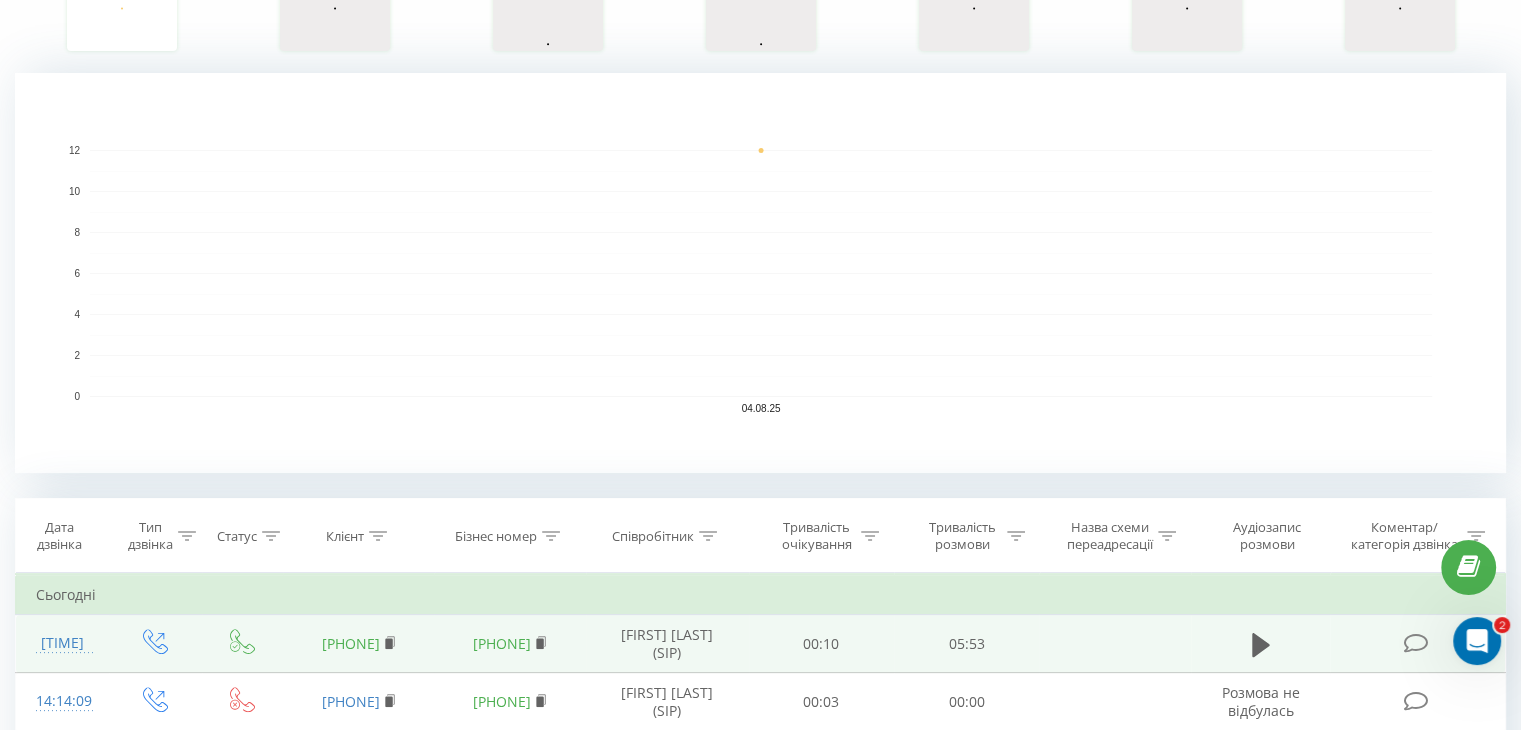 scroll, scrollTop: 0, scrollLeft: 0, axis: both 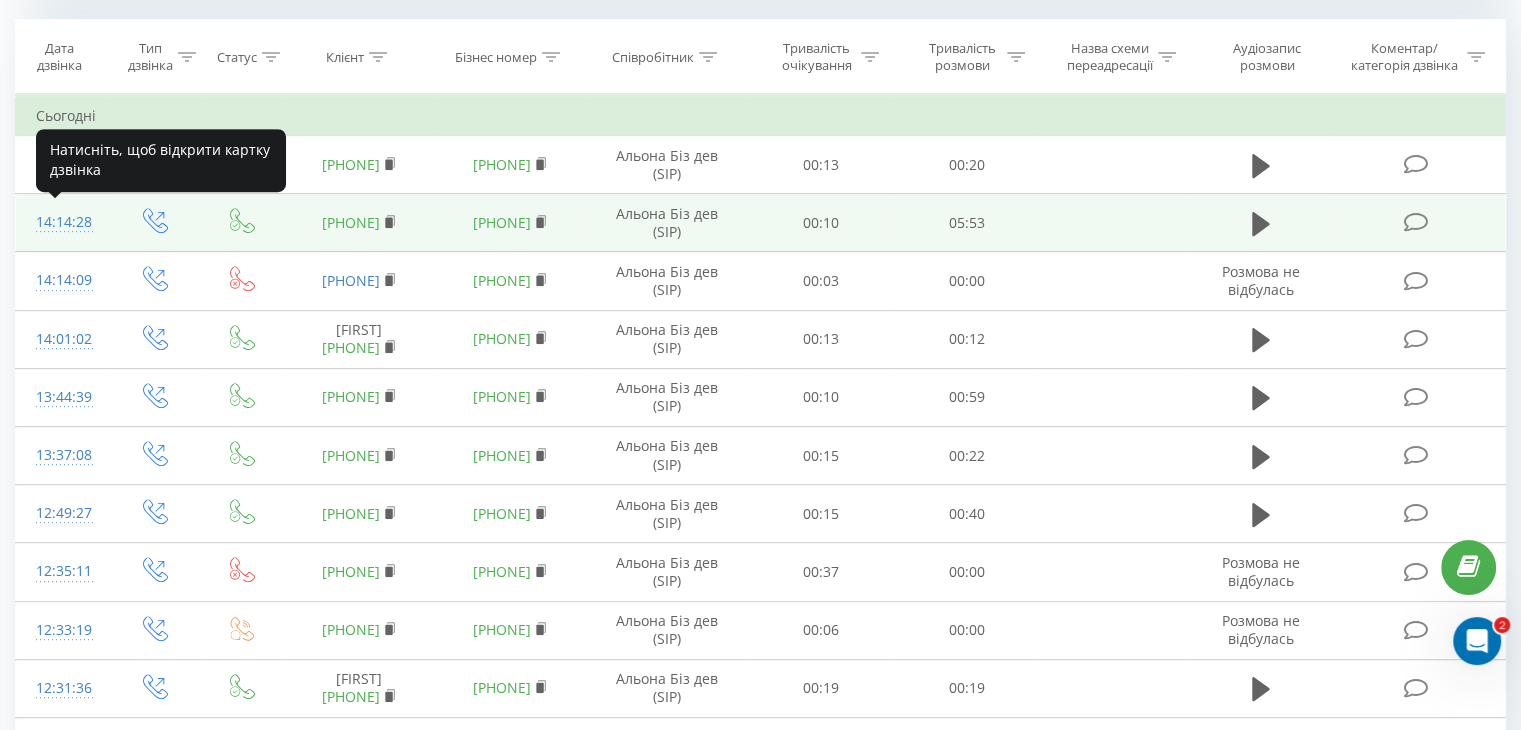 click on "[TIME]" at bounding box center (62, 222) 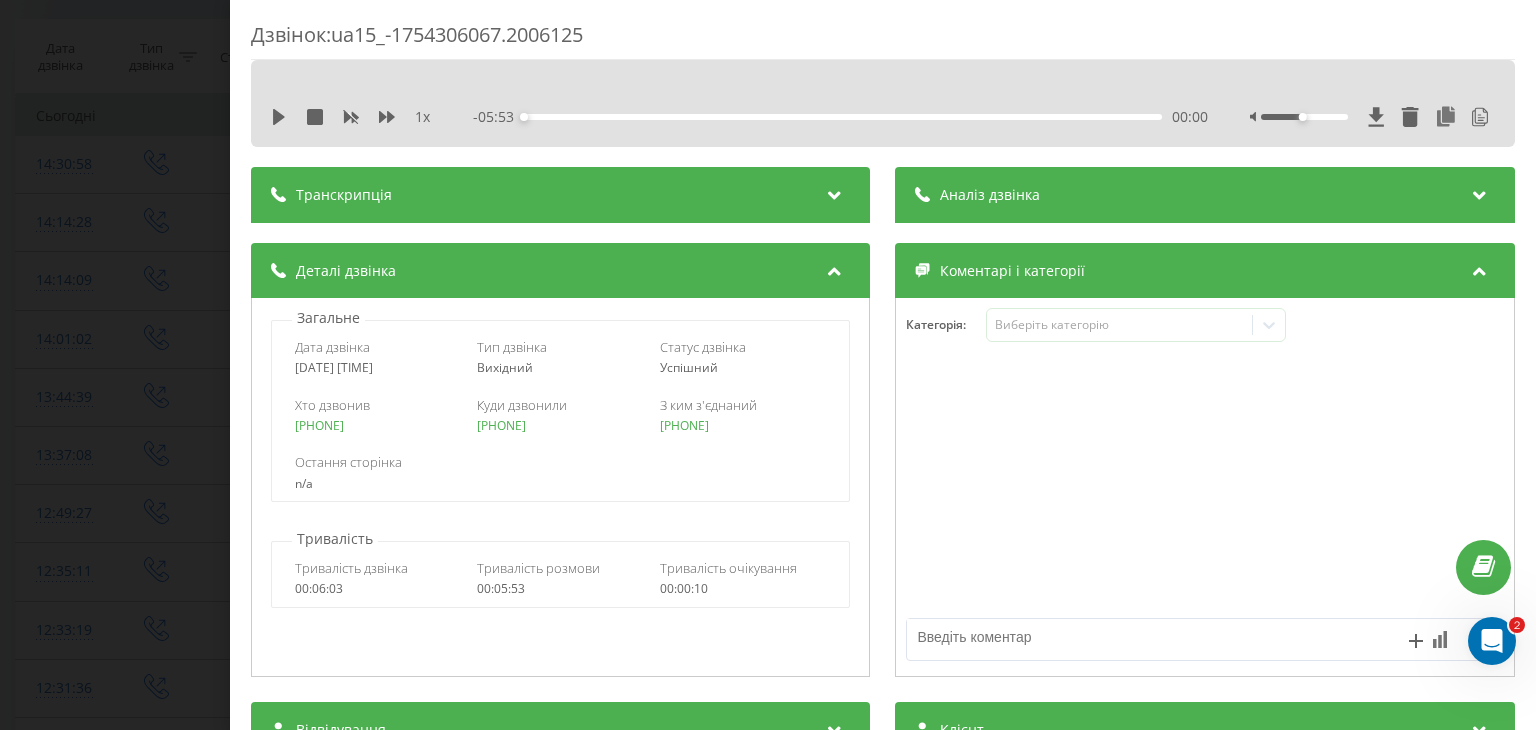 click at bounding box center (1480, 192) 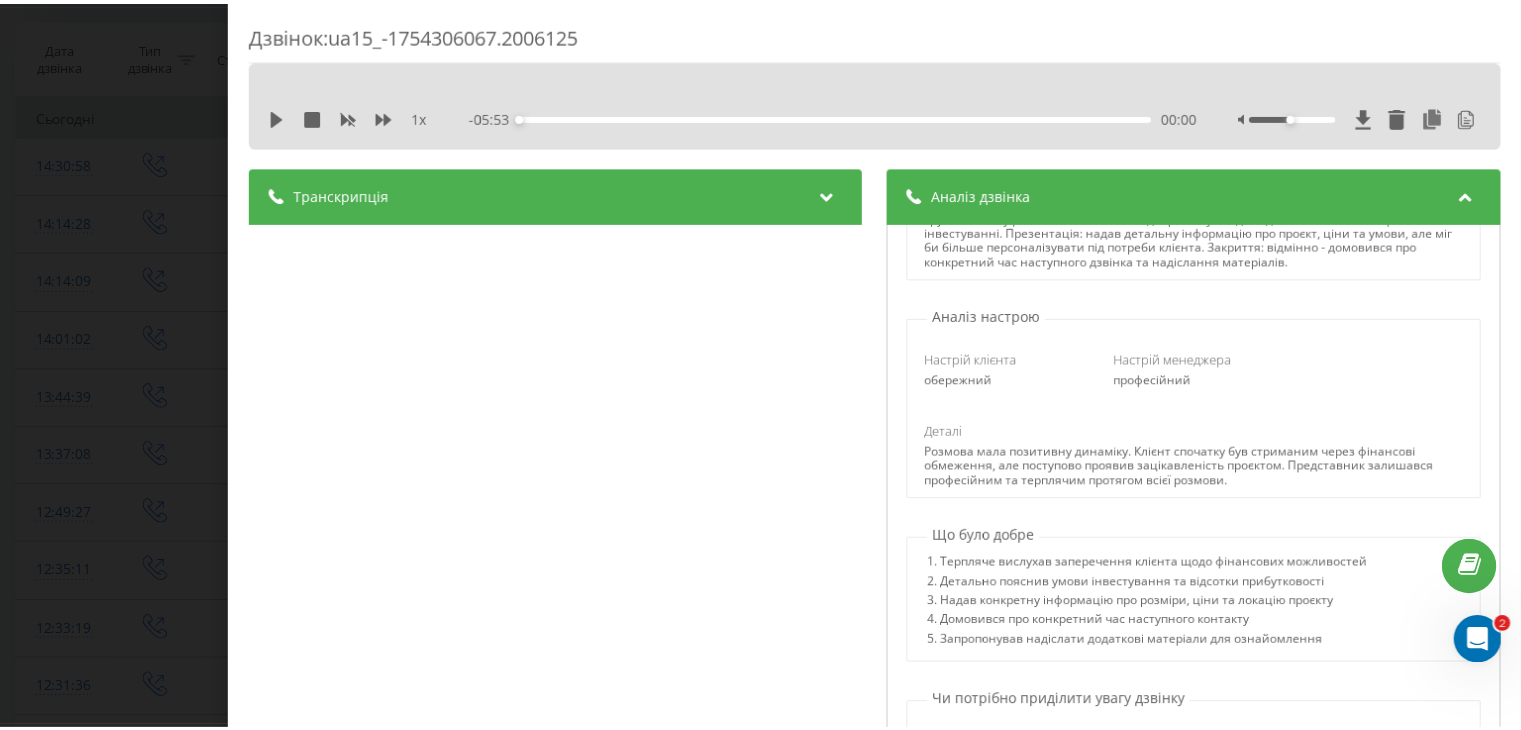 scroll, scrollTop: 484, scrollLeft: 0, axis: vertical 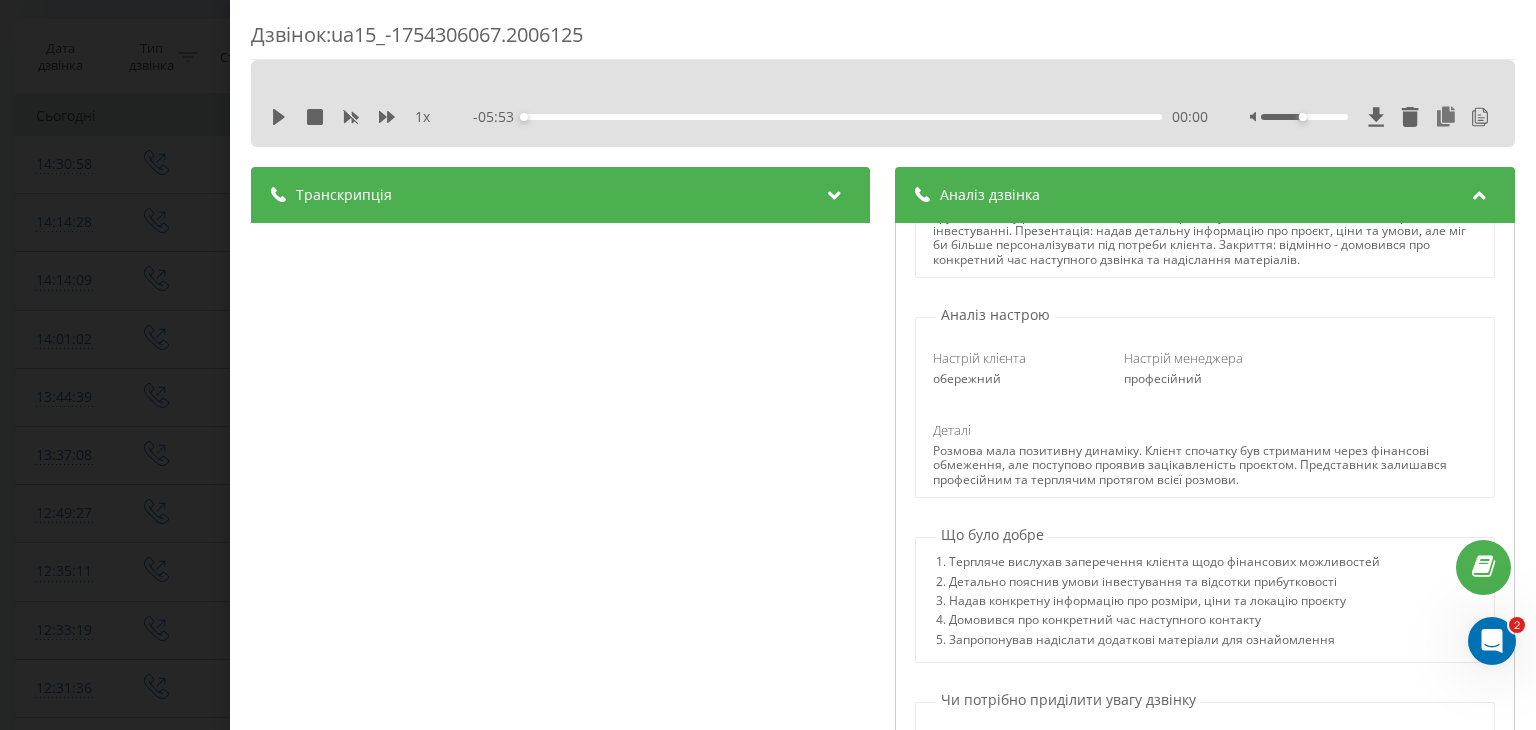 click on "Дзвінок :  ua15_-1754306067.2006125   1 x  - 05:53 00:00   00:00   Транскрипція 00:01 Алло? 00:02 Андрій, добрий день. 00:03 Добрий. 00:05 Дуже приємно. 00:06 Мене звати Альона. 00:07 Я менеджер з інвестицій проєкт «Доводи» біля Морщину. 00:10 Так, пам'ятаю, але поки що неактуально, бо трошки по фінансах не виходить. 00:10 Пам'ятаєте, залишали заявку? 00:22 Ви ще зі мною не говорили. 00:25 Наразі у нас є декілька можливостей інвестування. 00:28 Не те, що вказано на сайті. 00:32 Взагалі, сама концепція як вам? 00:35 Чи встигли ви ознайомитись? 00:36 00:43 От. 00:46 Мені треба було зайти на Viber і подивитися. 00:47 От, бачите? 00:50 00:53 00:54 20." at bounding box center [768, 365] 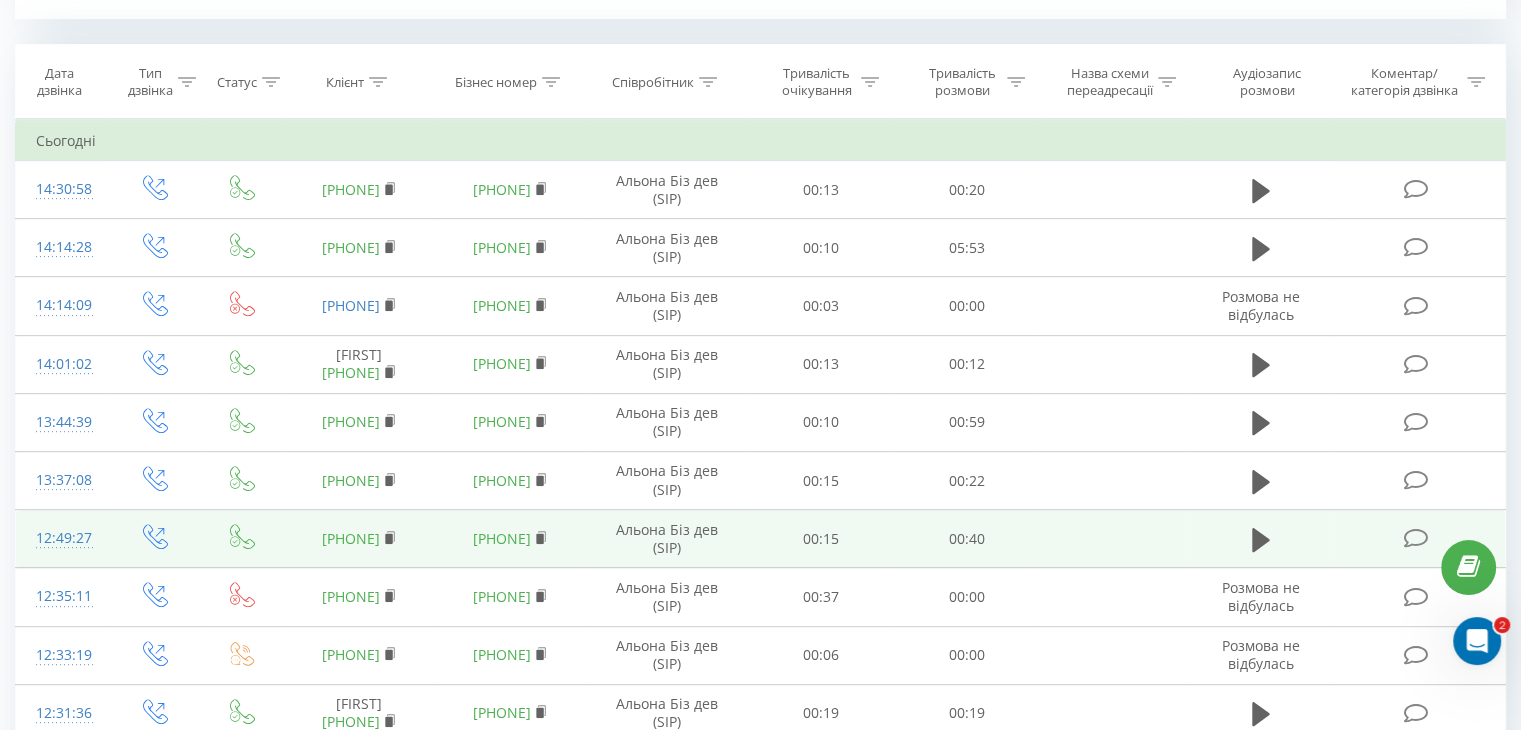 scroll, scrollTop: 820, scrollLeft: 0, axis: vertical 